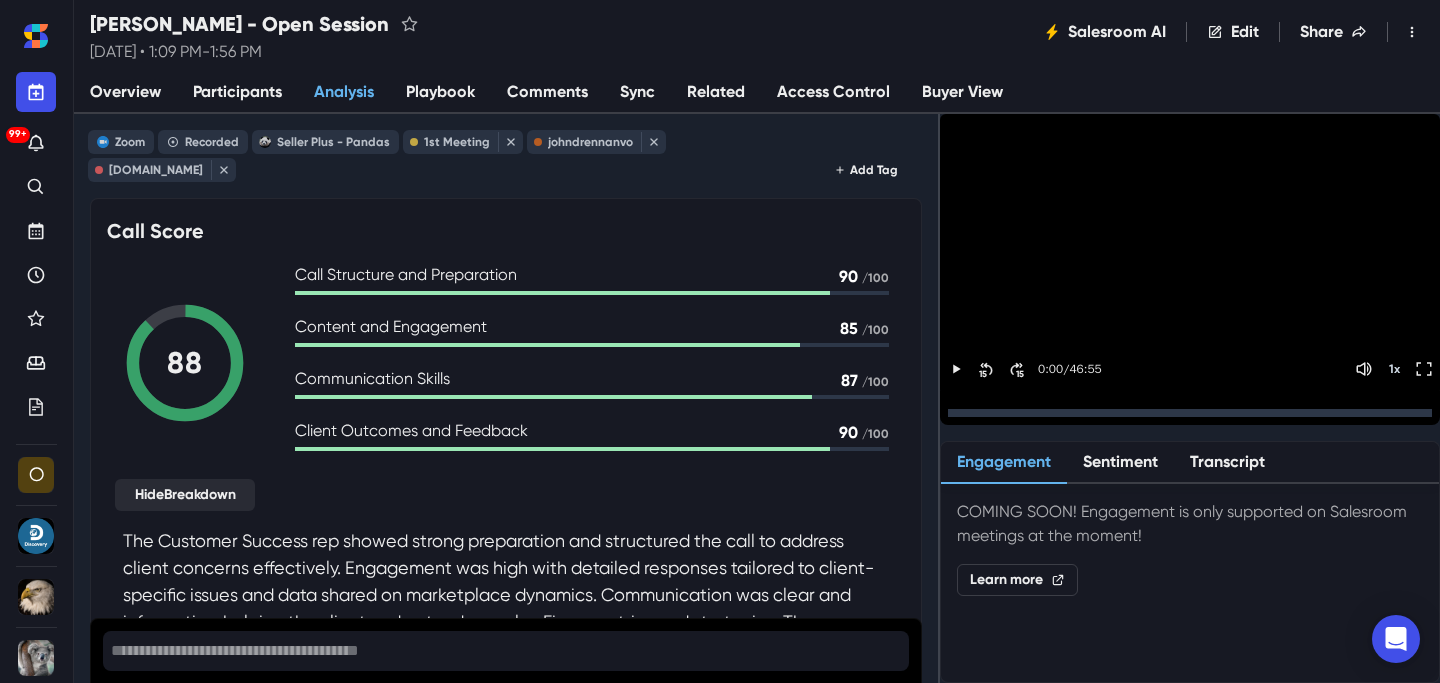 scroll, scrollTop: 0, scrollLeft: 0, axis: both 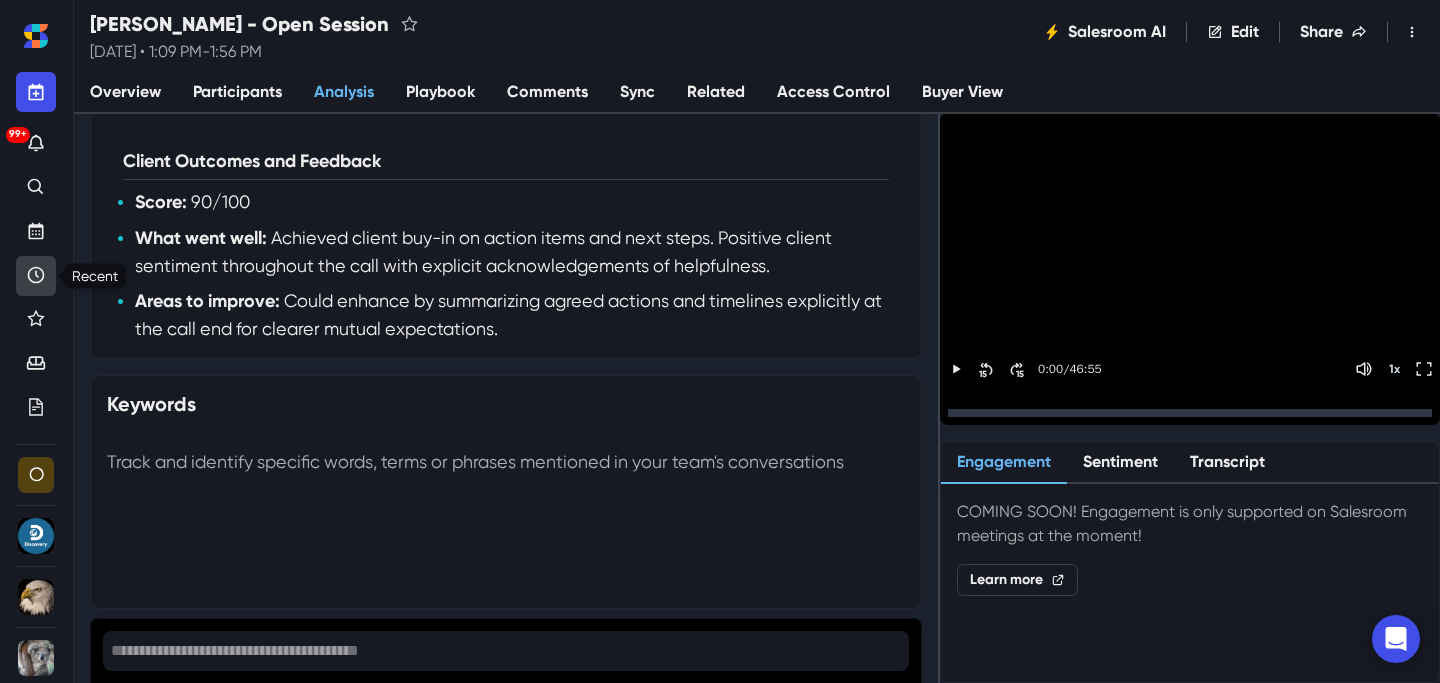 click 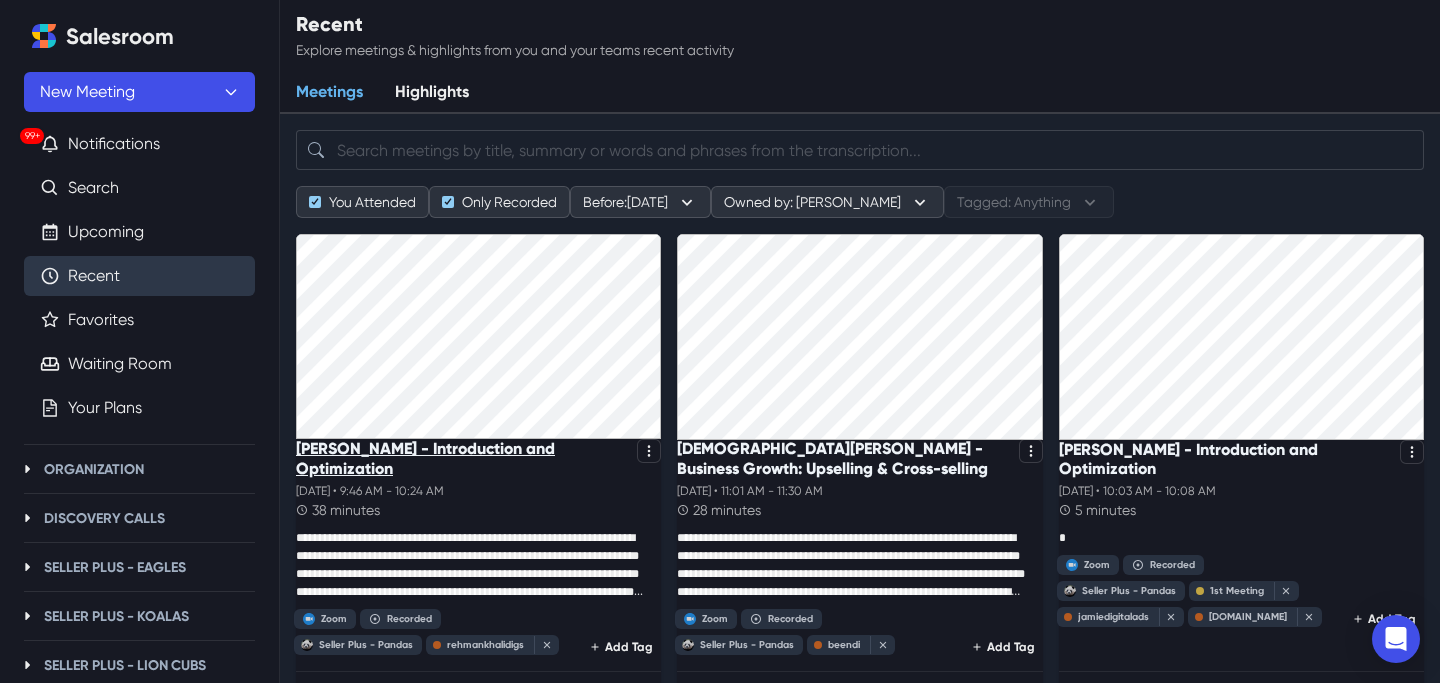 click on "[PERSON_NAME] - Introduction and Optimization" at bounding box center [462, 458] 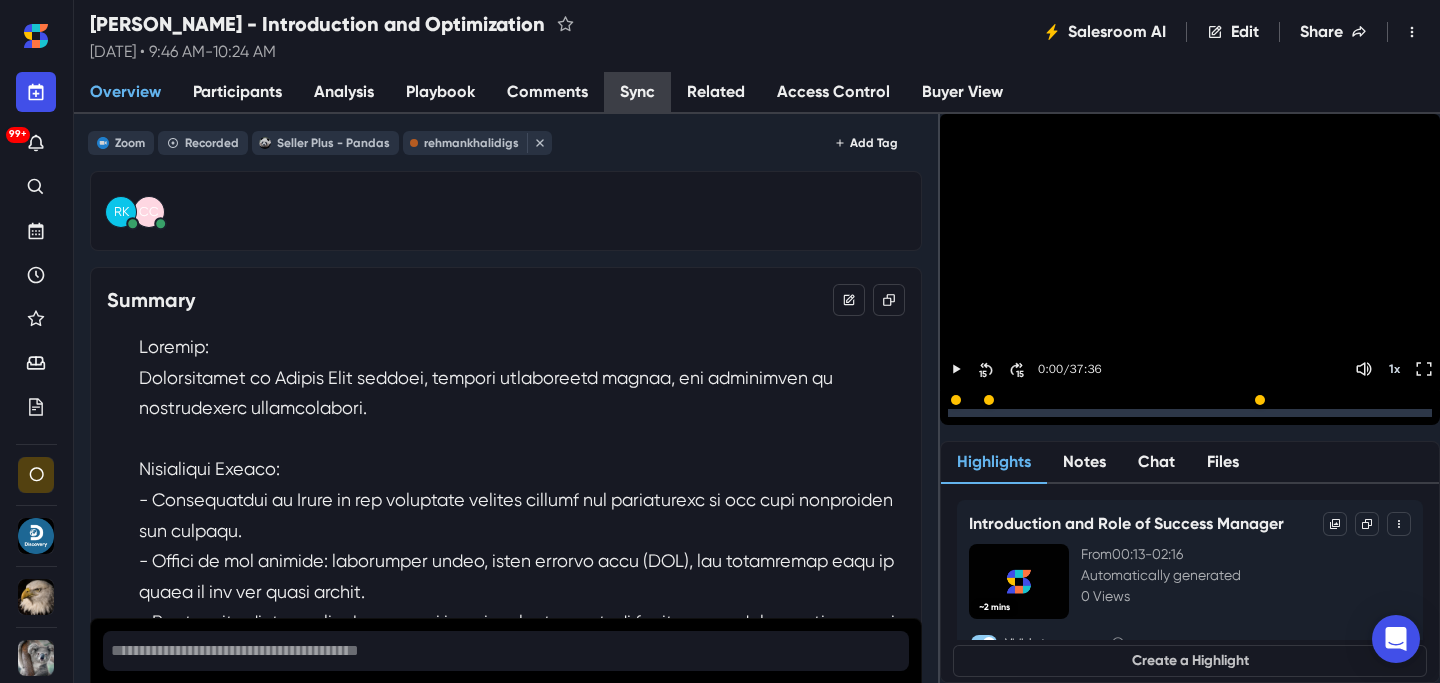 click on "Sync" at bounding box center (637, 93) 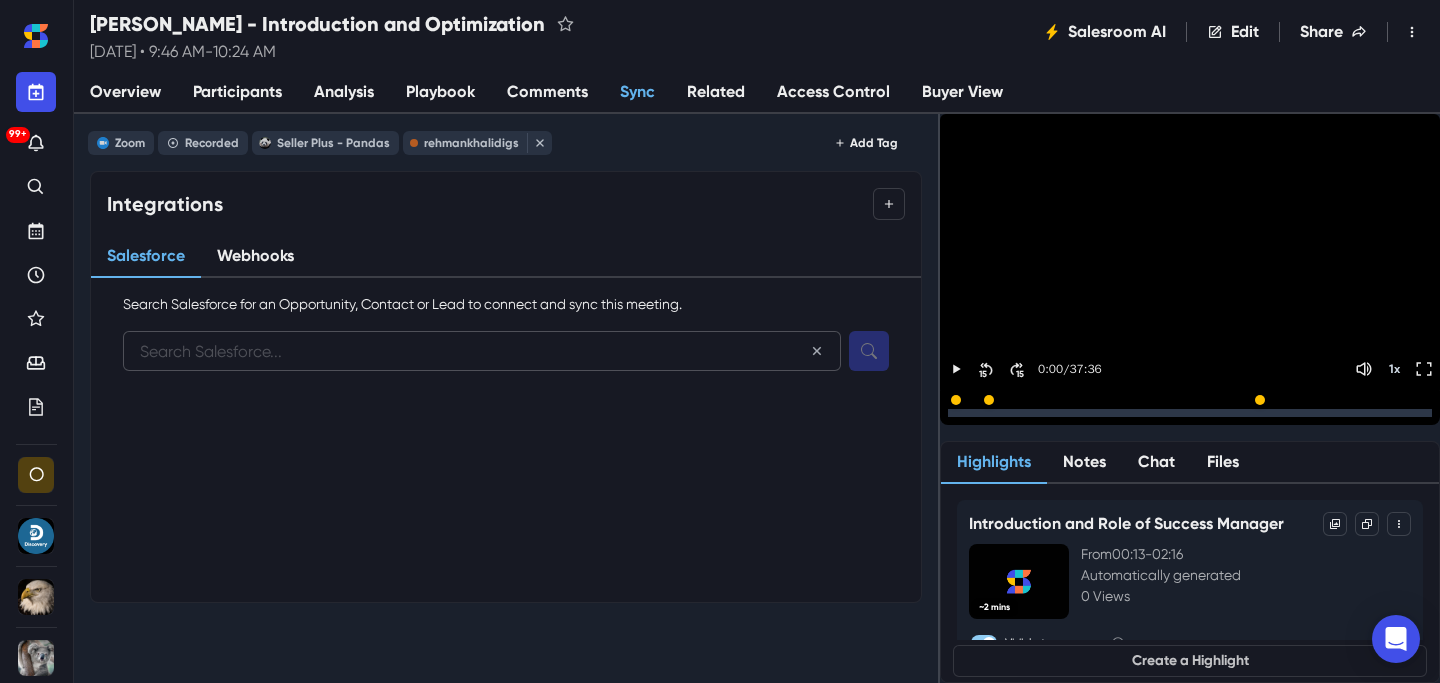 click at bounding box center [482, 351] 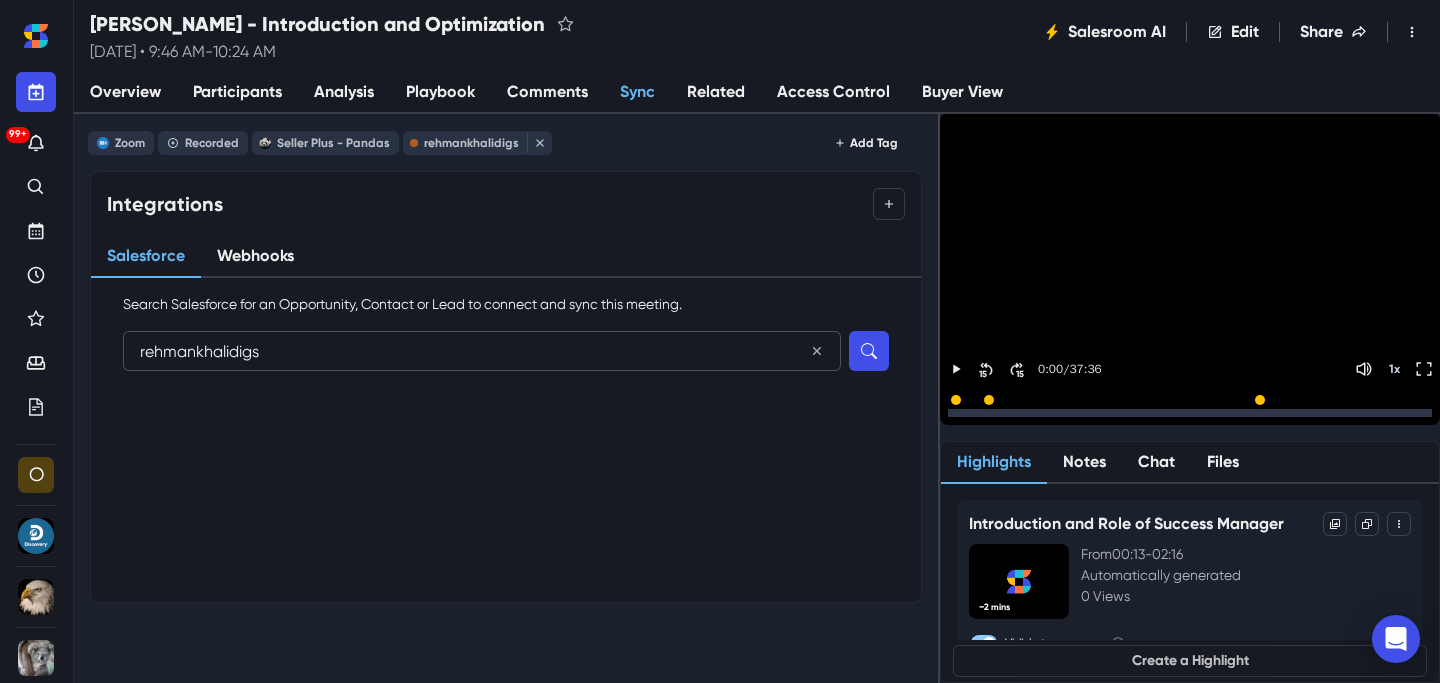 type on "rehmankhalidigs" 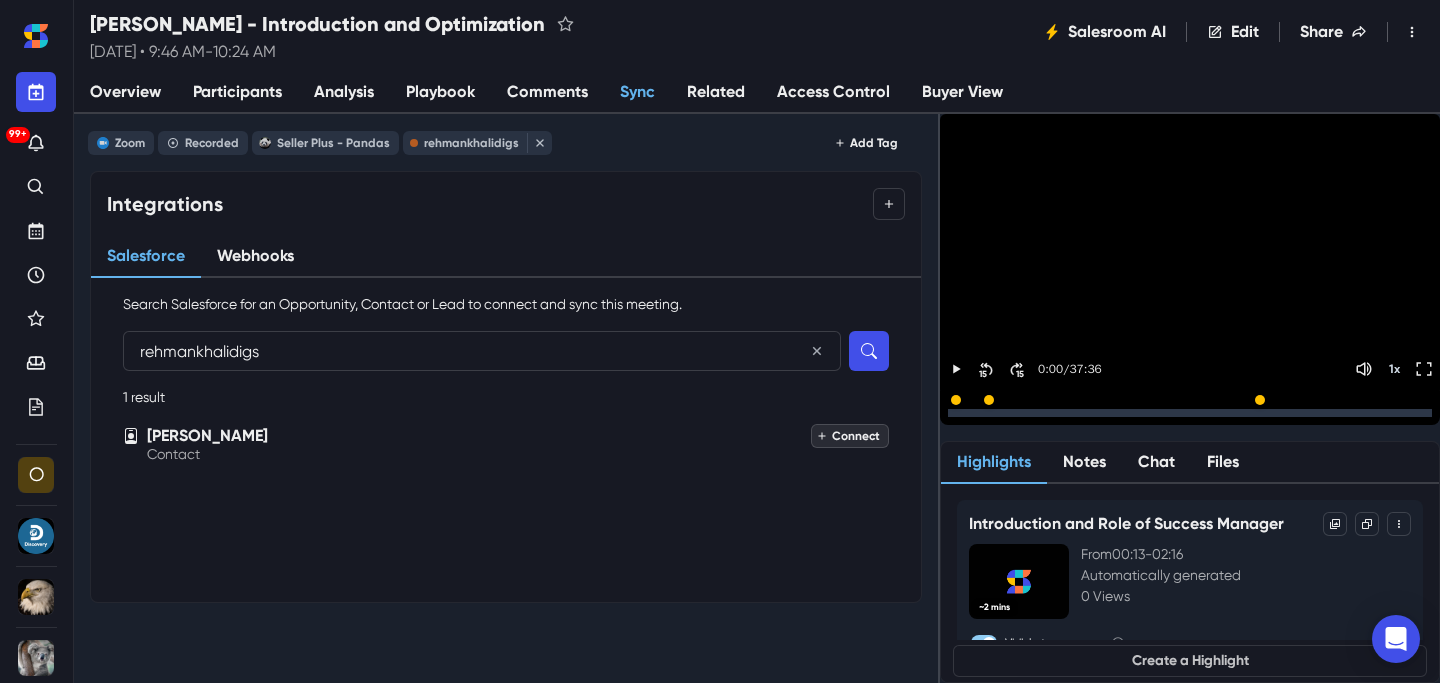 click on "Connect" at bounding box center (850, 436) 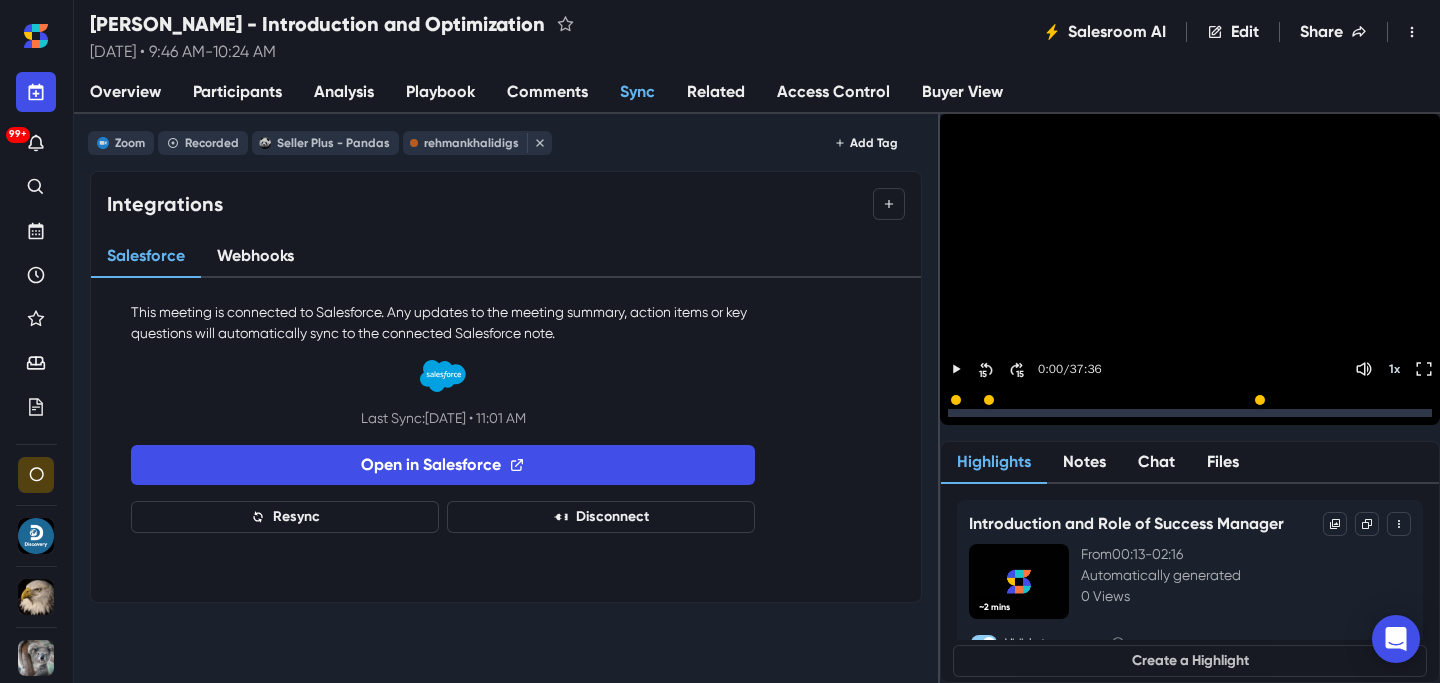 click on "Analysis" at bounding box center (344, 92) 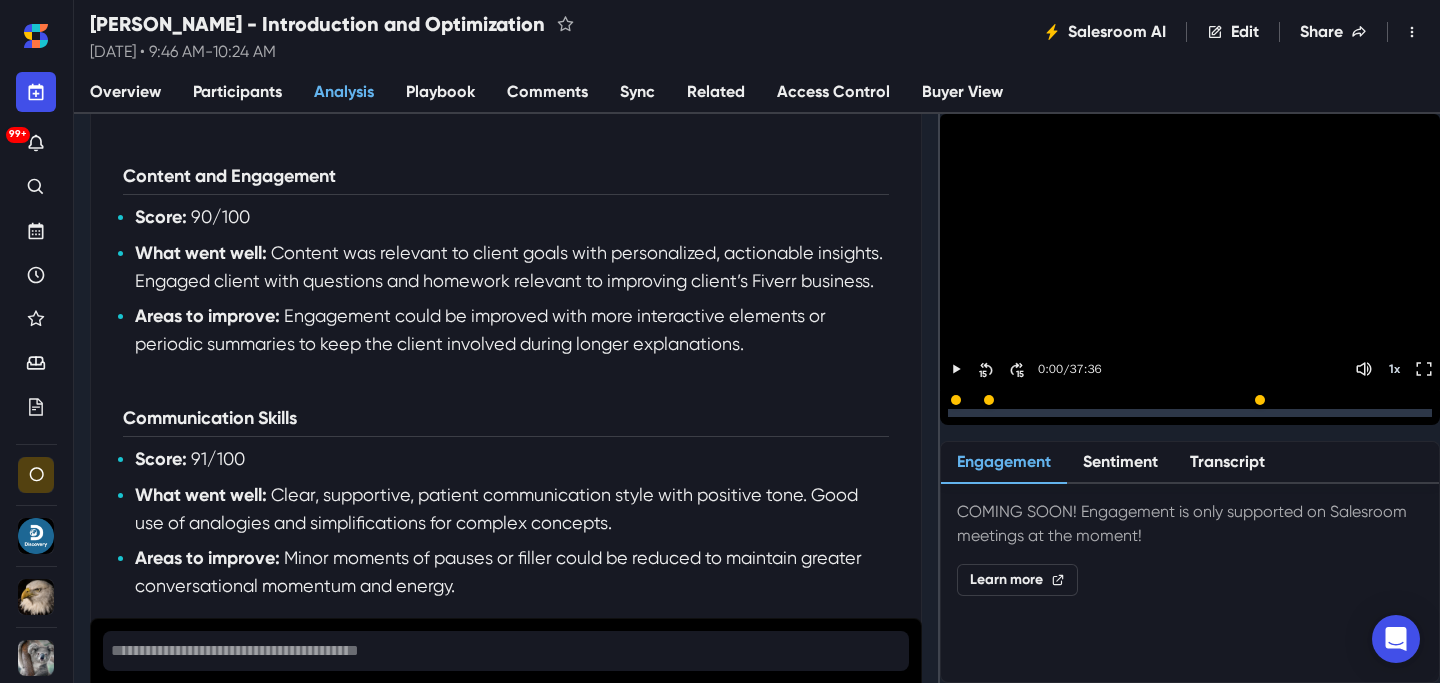 scroll, scrollTop: 900, scrollLeft: 0, axis: vertical 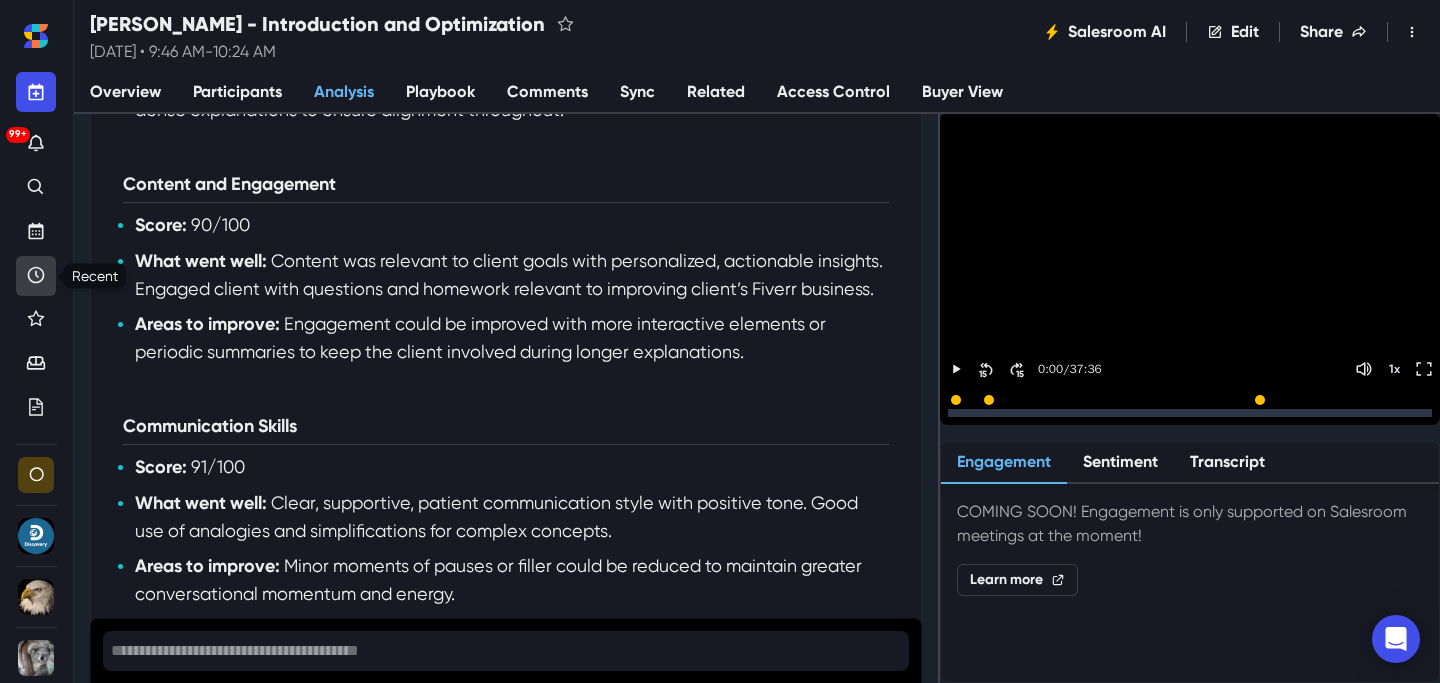 click 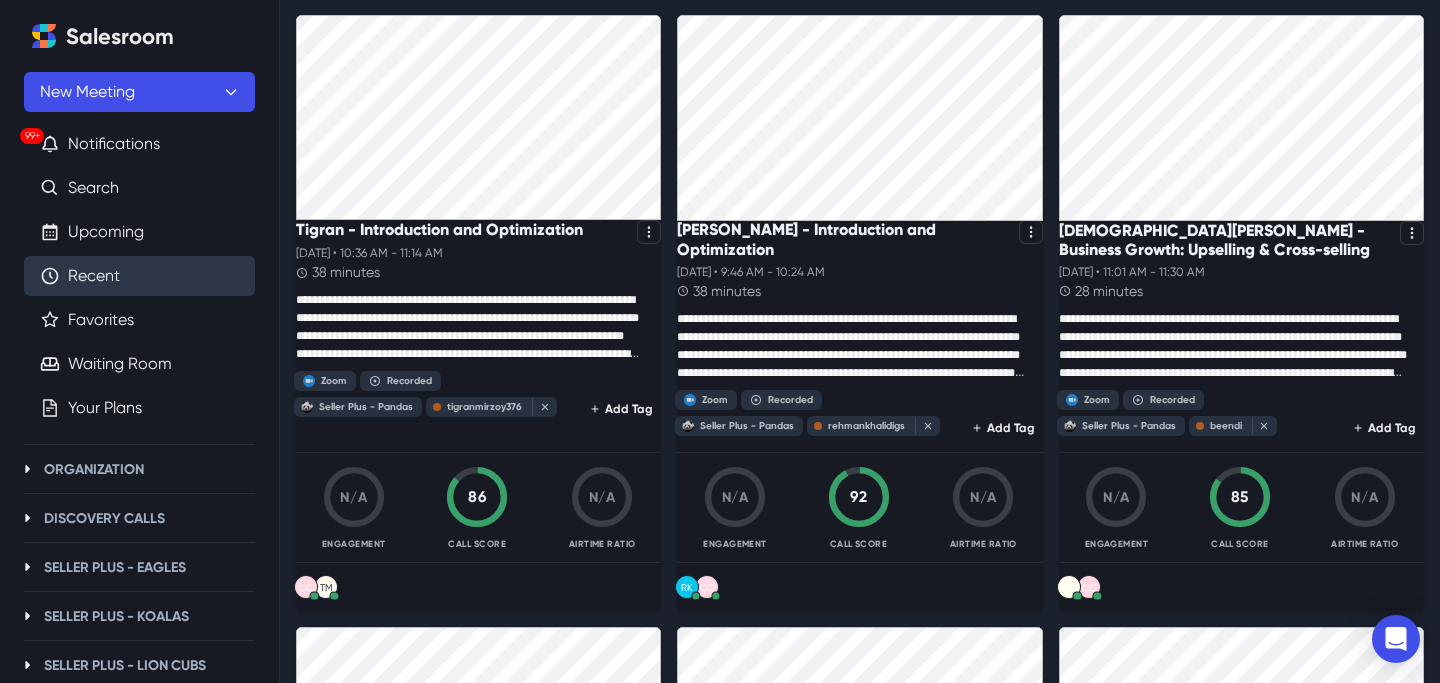 scroll, scrollTop: 262, scrollLeft: 0, axis: vertical 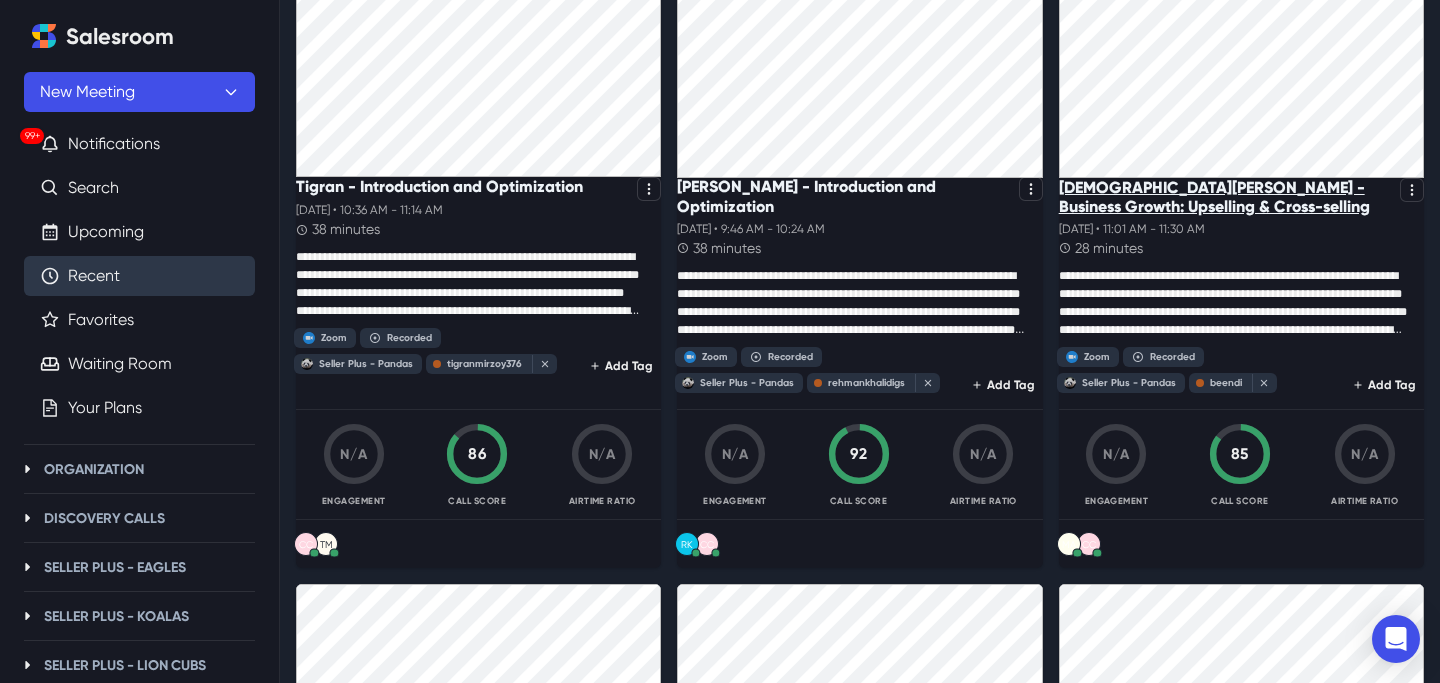 click on "[DEMOGRAPHIC_DATA][PERSON_NAME] - Business Growth: Upselling & Cross-selling" at bounding box center (1225, 197) 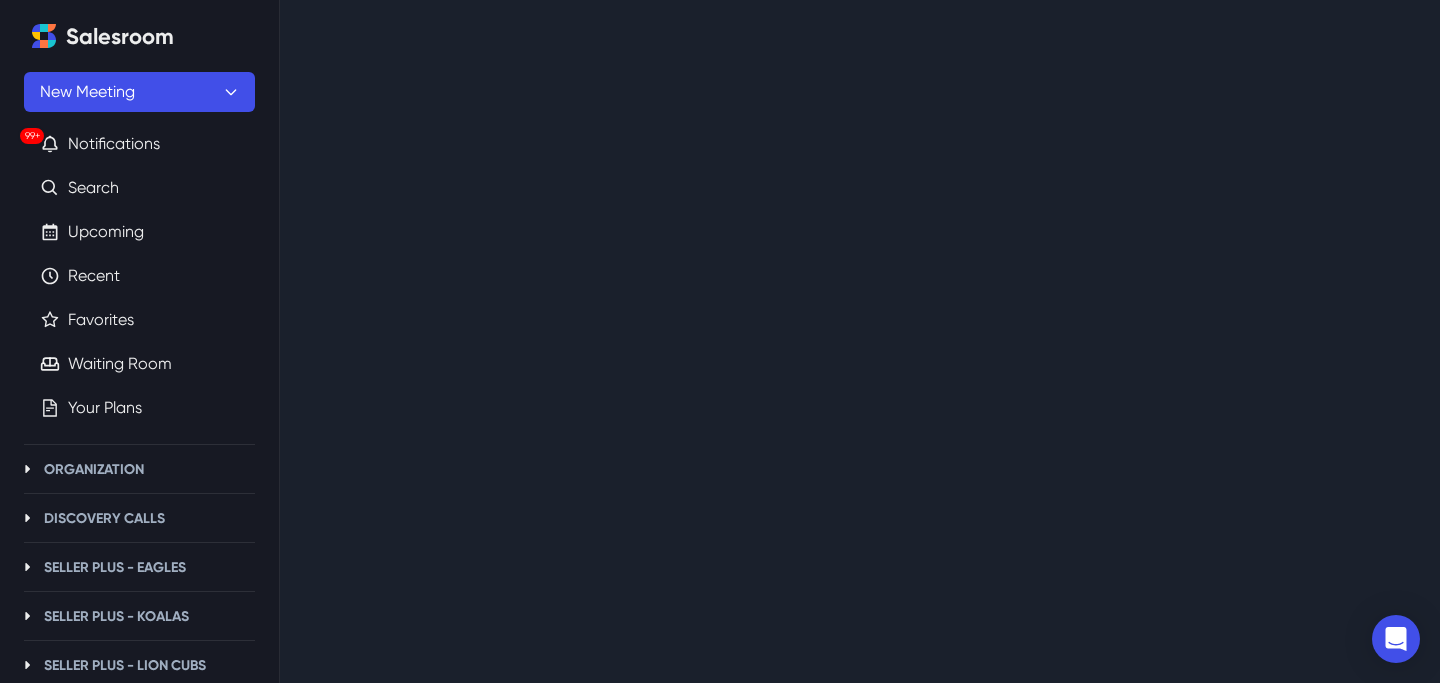 scroll, scrollTop: 0, scrollLeft: 0, axis: both 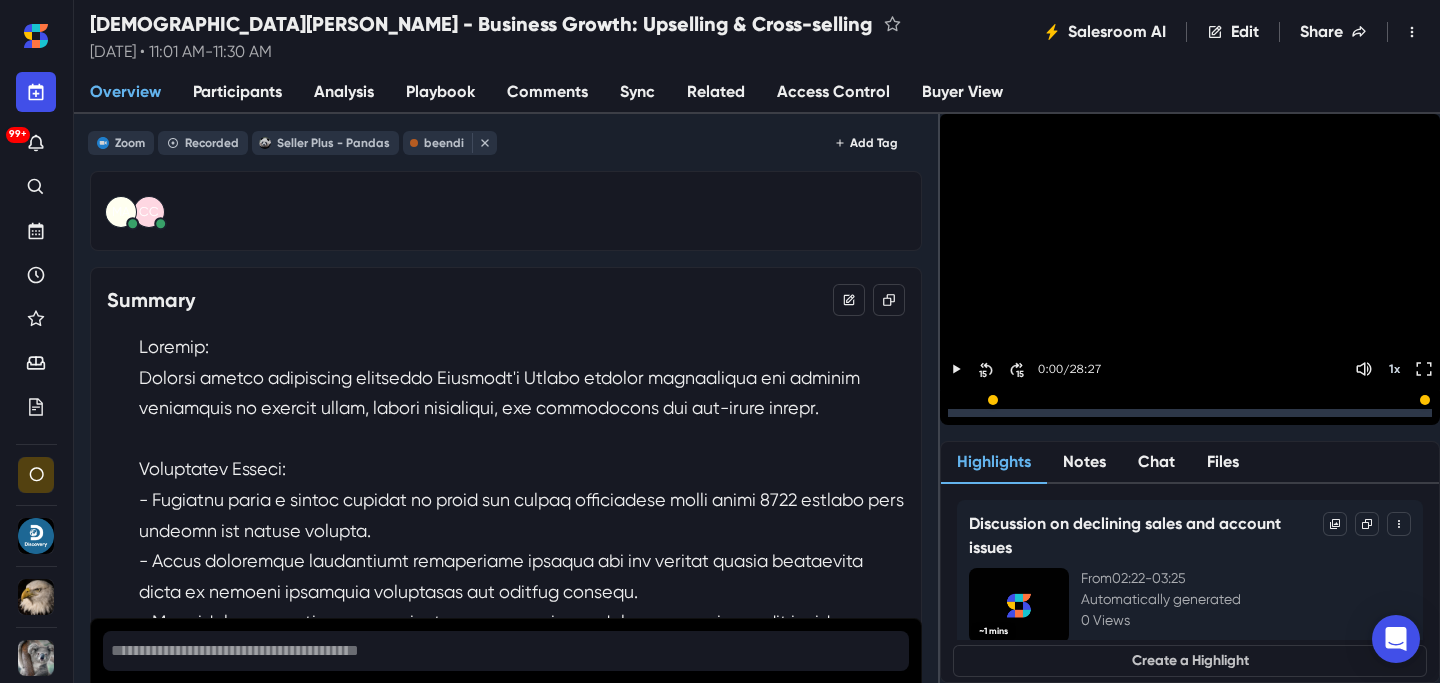 click on "Sync" at bounding box center [637, 93] 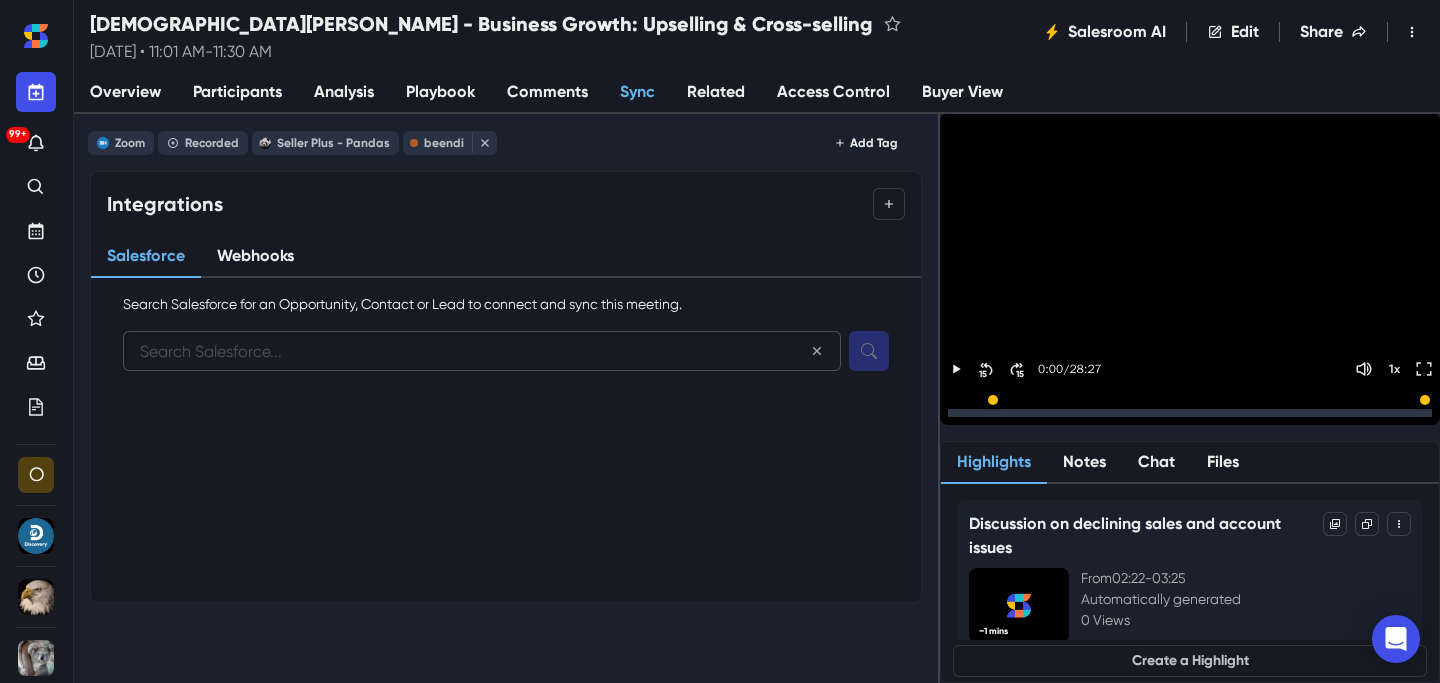 click at bounding box center [482, 351] 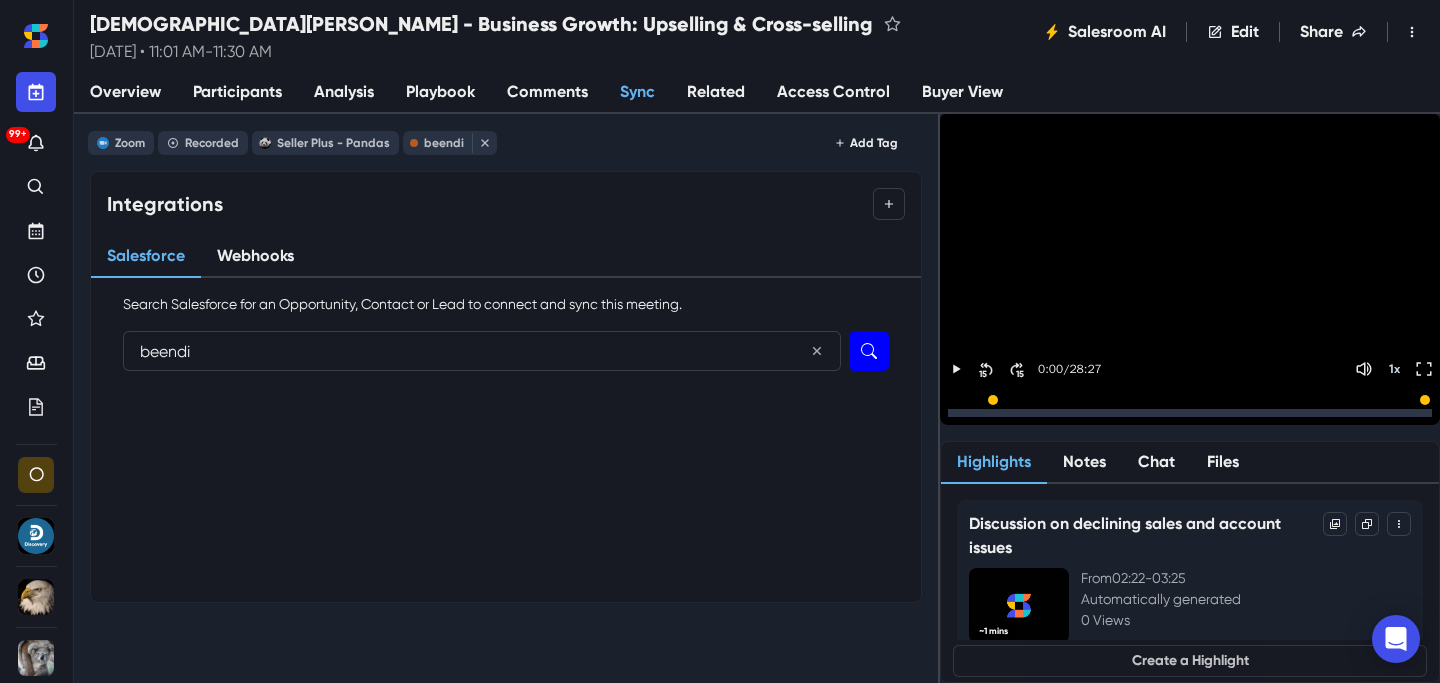 type on "beendi" 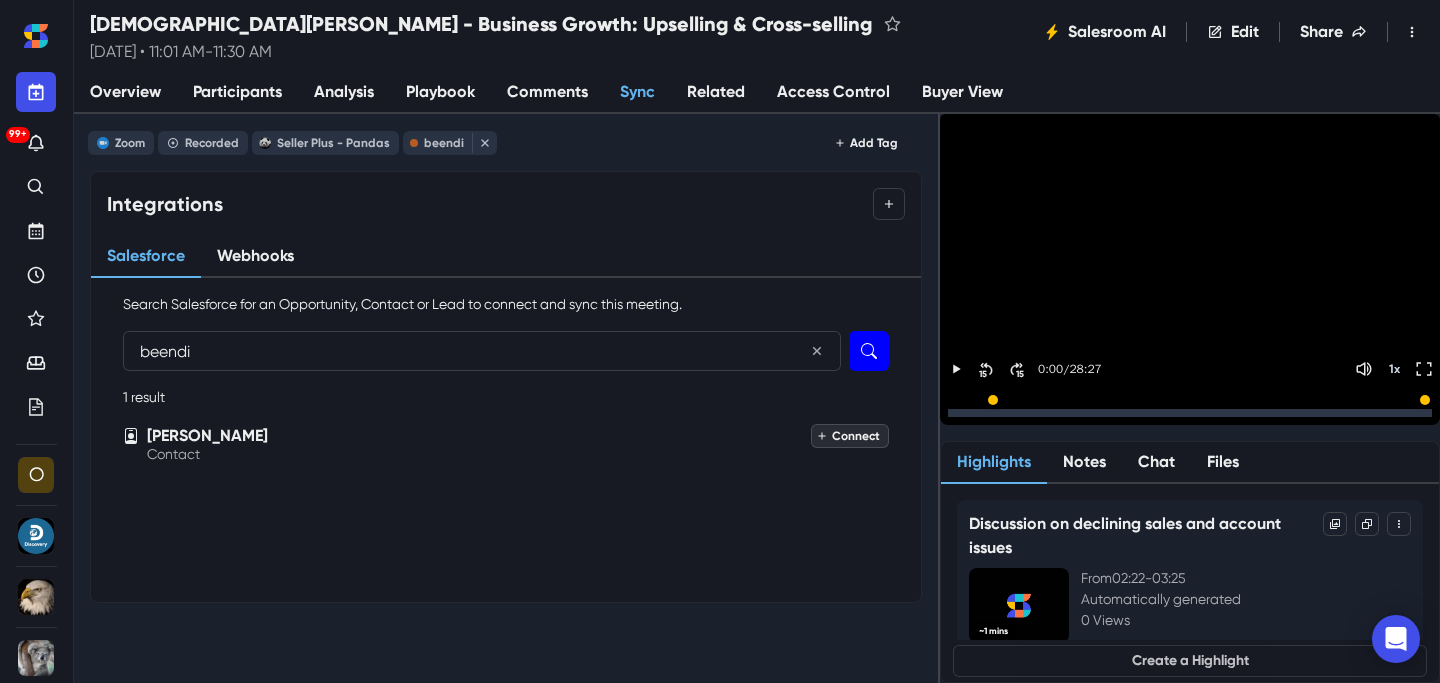 click on "Connect" at bounding box center [850, 436] 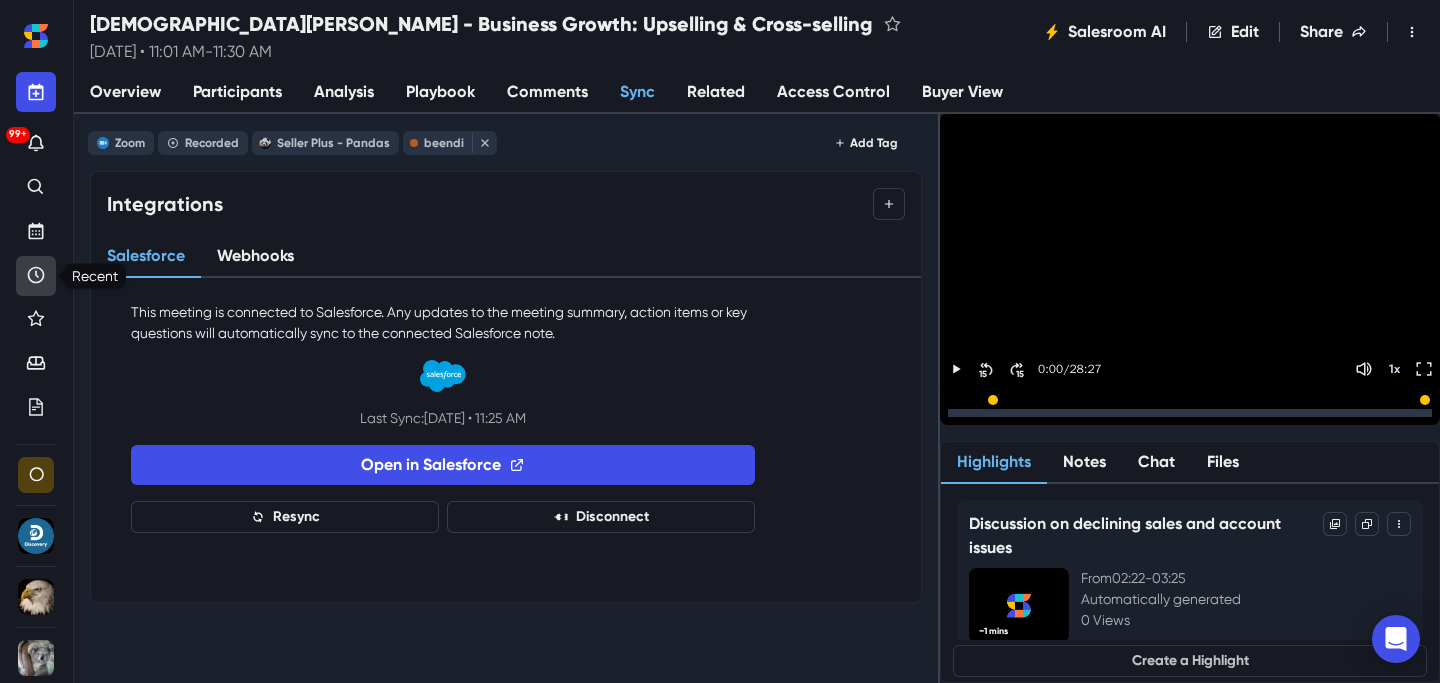 click 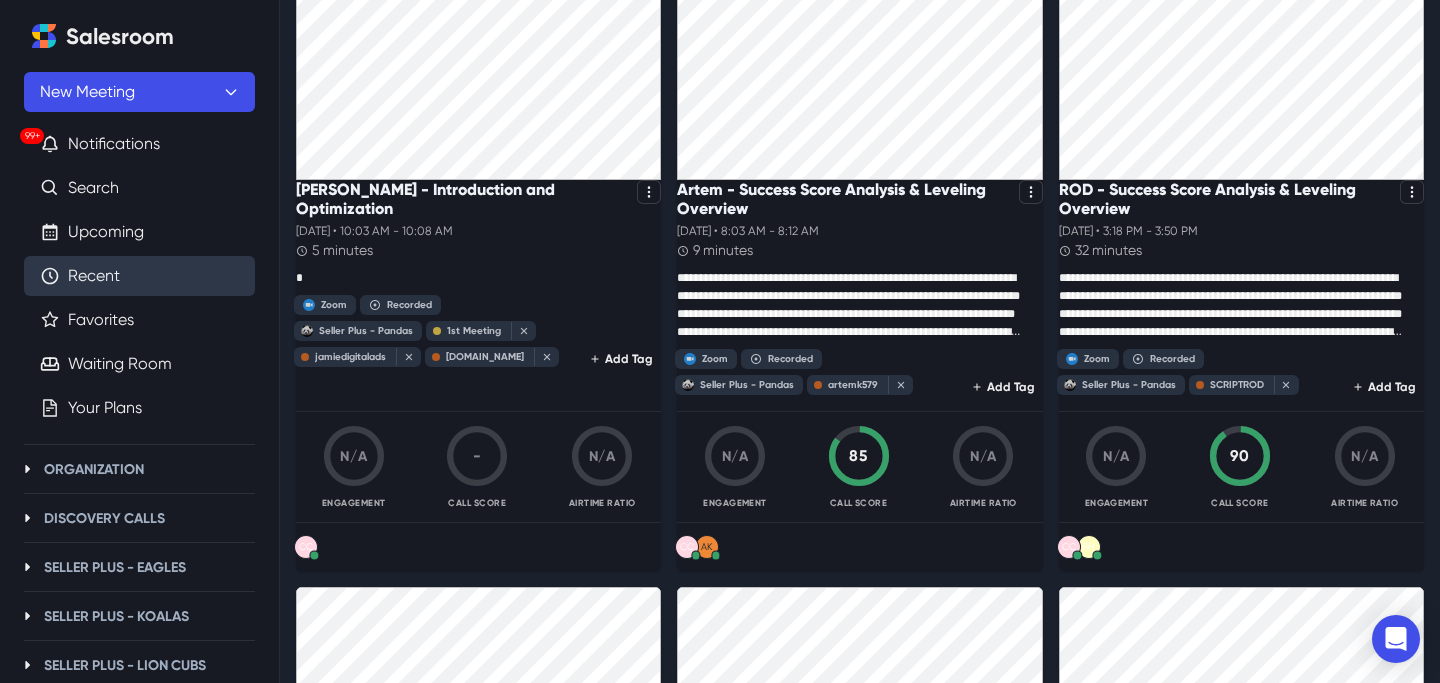 scroll, scrollTop: 614, scrollLeft: 0, axis: vertical 